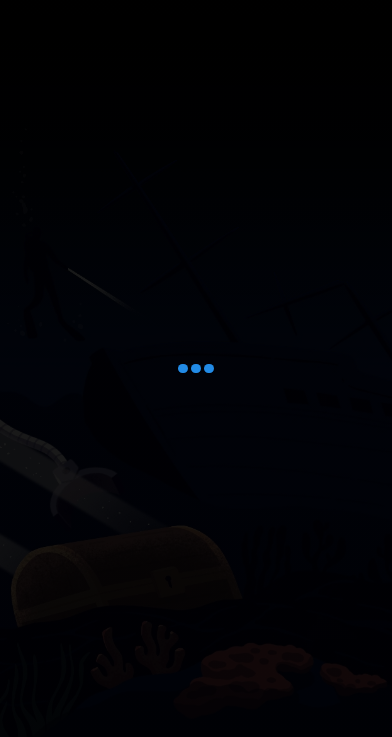scroll, scrollTop: 0, scrollLeft: 0, axis: both 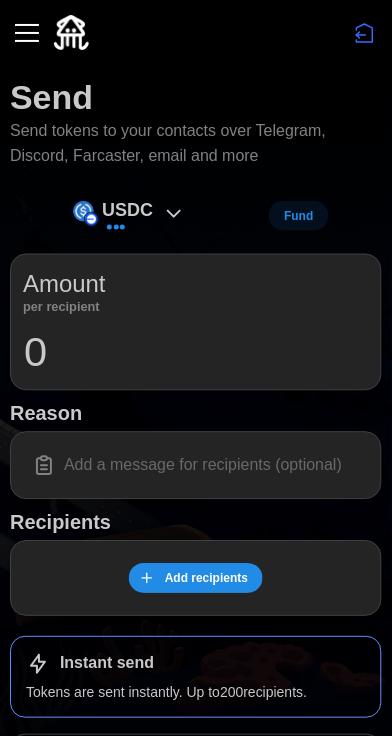 click on "USDC" at bounding box center [129, 216] 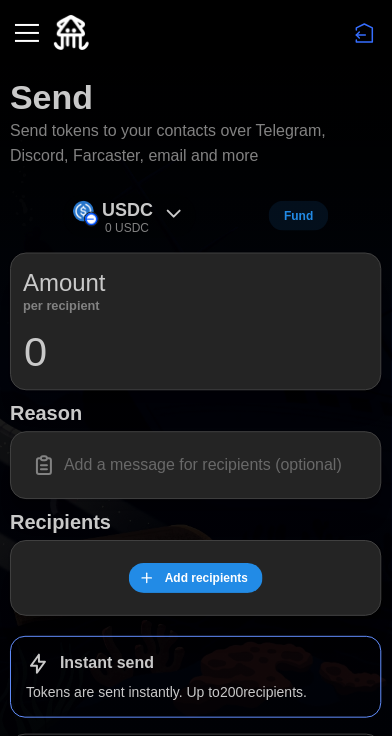 click at bounding box center [27, 33] 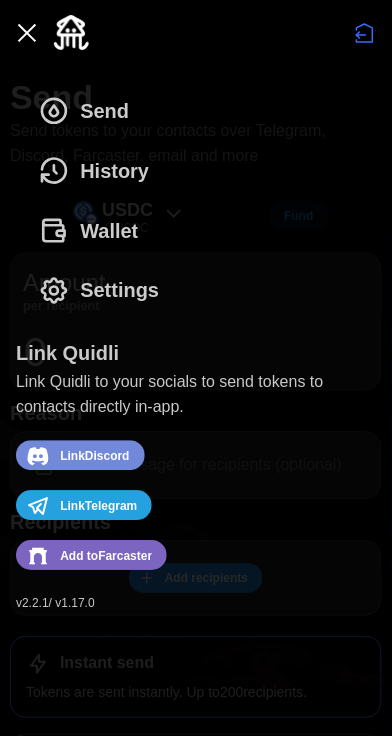 click on "Wallet" at bounding box center [93, 231] 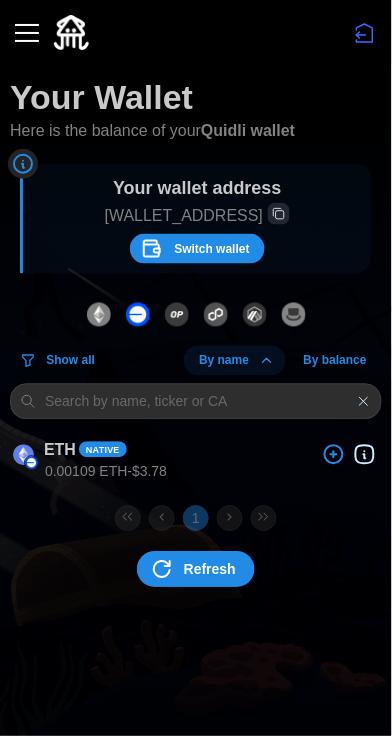 click on "Switch wallet" at bounding box center (211, 249) 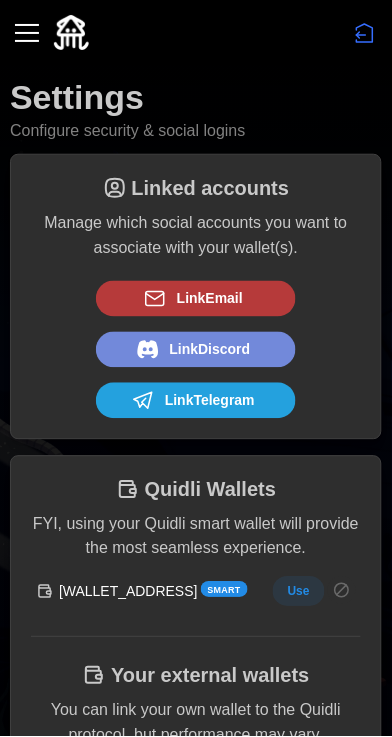 click on "Settings Configure security & social logins" at bounding box center [196, 109] 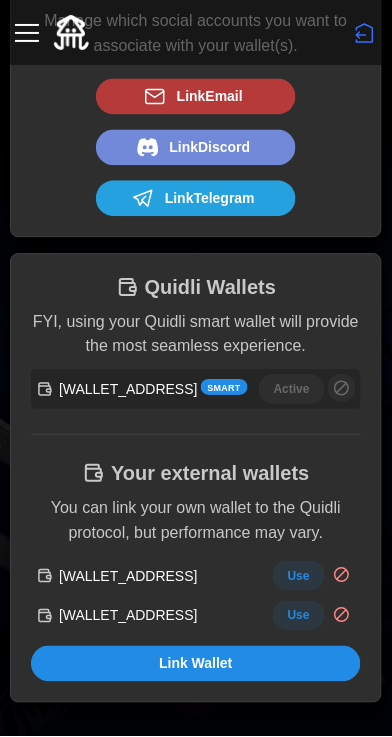 scroll, scrollTop: 205, scrollLeft: 0, axis: vertical 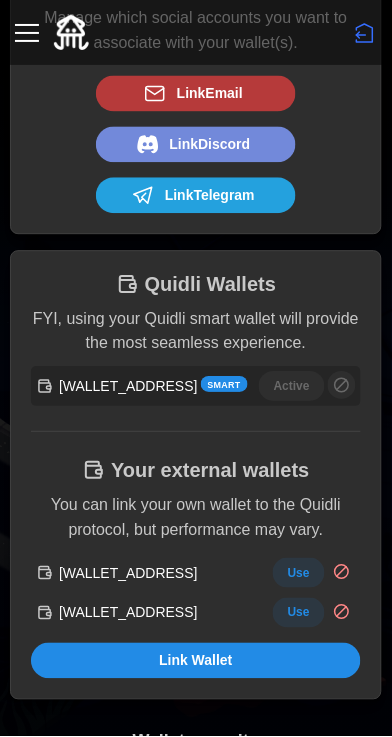 click at bounding box center [27, 33] 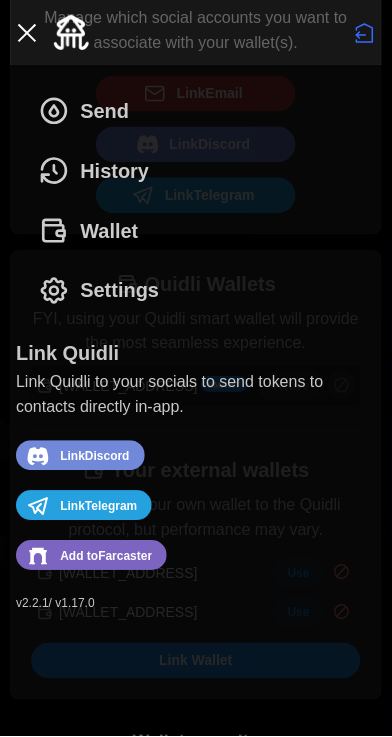 click on "History" at bounding box center (114, 171) 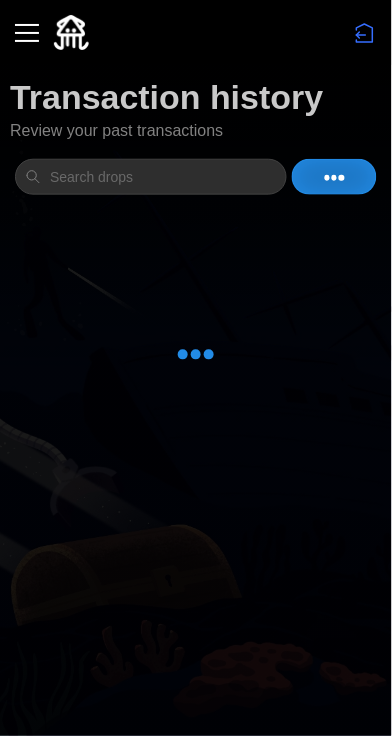 scroll, scrollTop: 0, scrollLeft: 0, axis: both 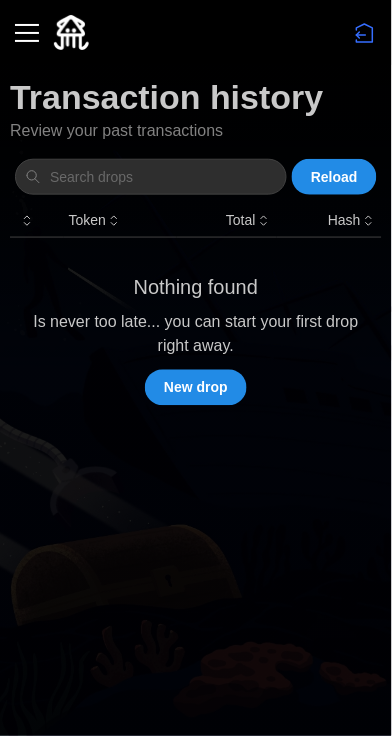 click at bounding box center [27, 33] 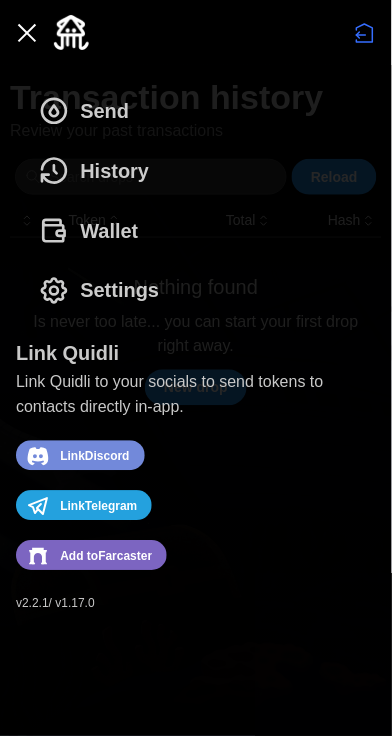 click on "Wallet" at bounding box center (109, 231) 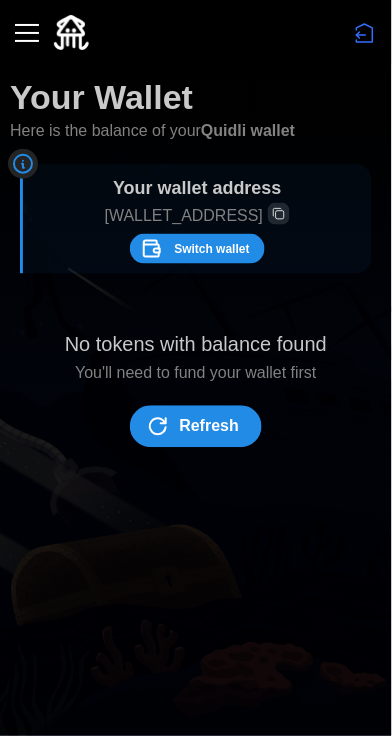 click on "Switch wallet" at bounding box center [211, 249] 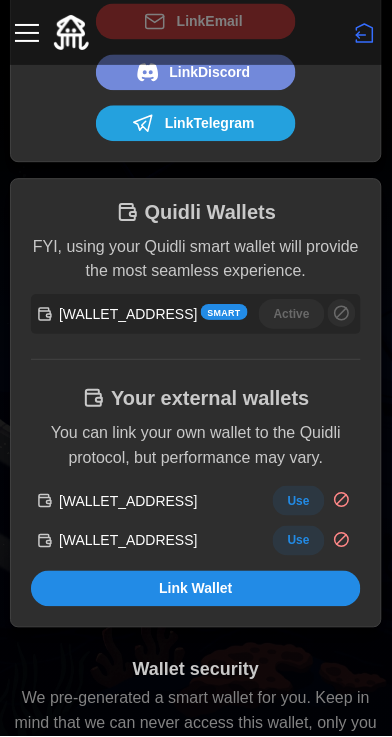 scroll, scrollTop: 278, scrollLeft: 0, axis: vertical 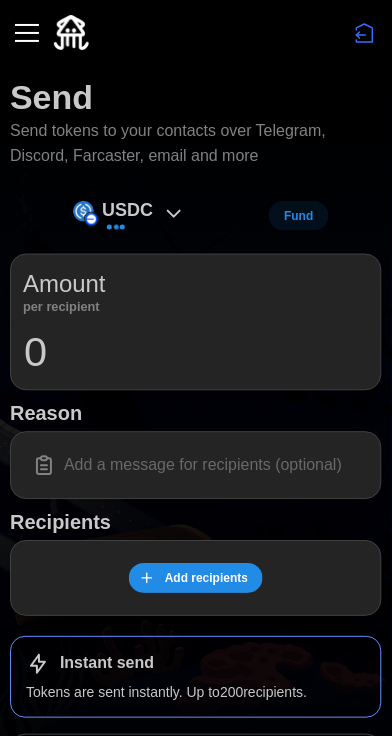 click at bounding box center (27, 33) 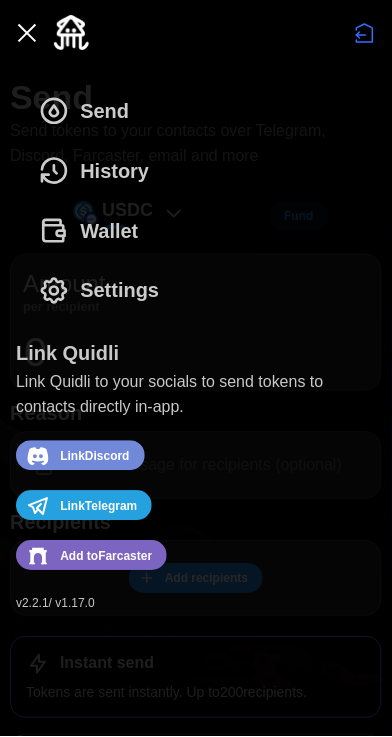 click on "Wallet" at bounding box center [109, 231] 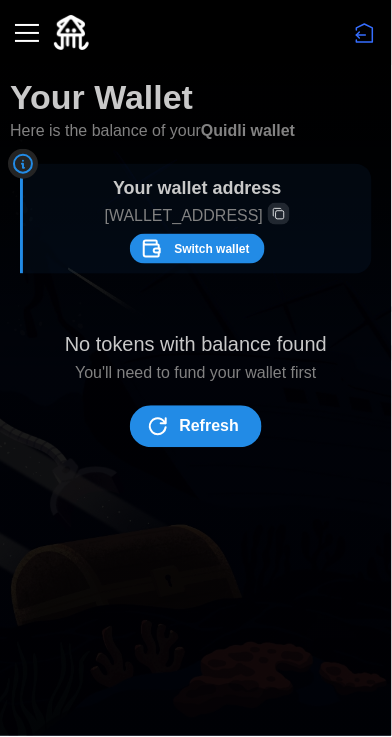 click on "Switch wallet" at bounding box center (211, 249) 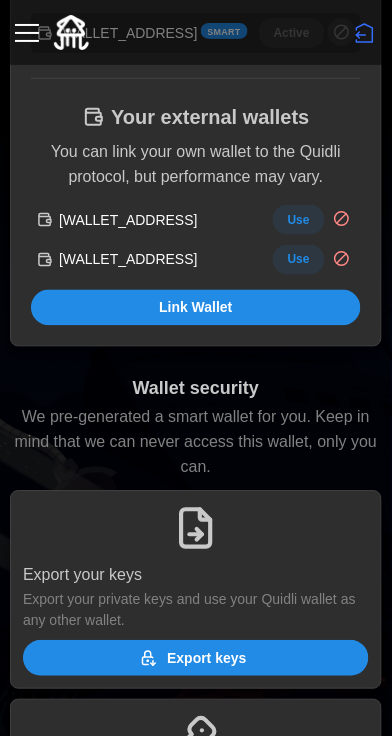 scroll, scrollTop: 558, scrollLeft: 0, axis: vertical 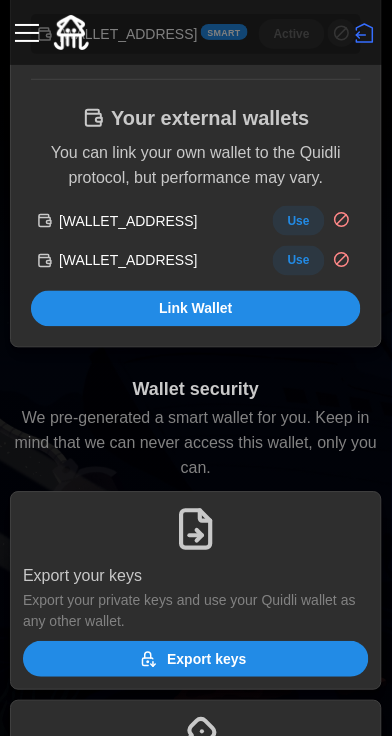 click on "Use" at bounding box center [299, 221] 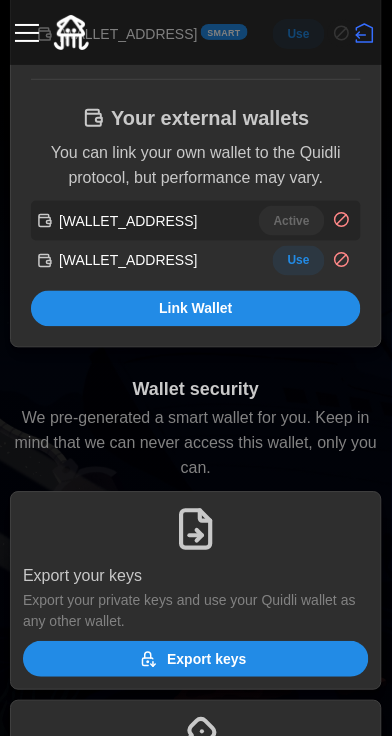 click at bounding box center (27, 33) 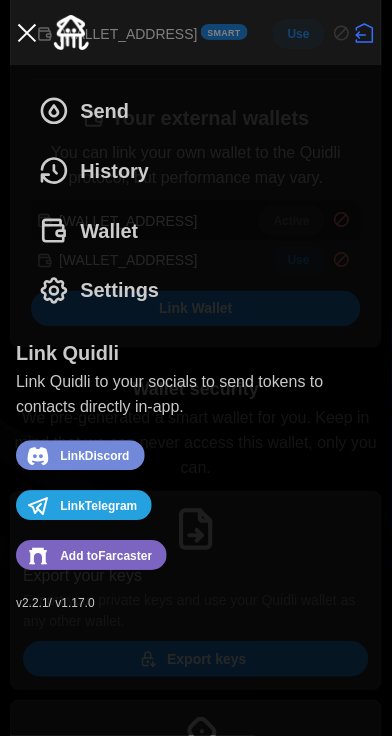 click on "History" at bounding box center (114, 171) 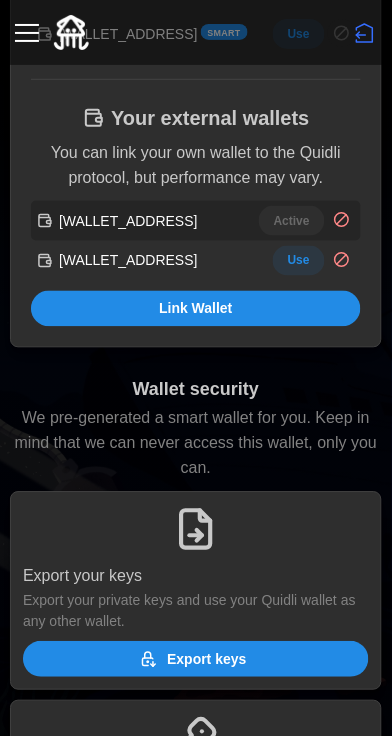 scroll, scrollTop: 0, scrollLeft: 0, axis: both 